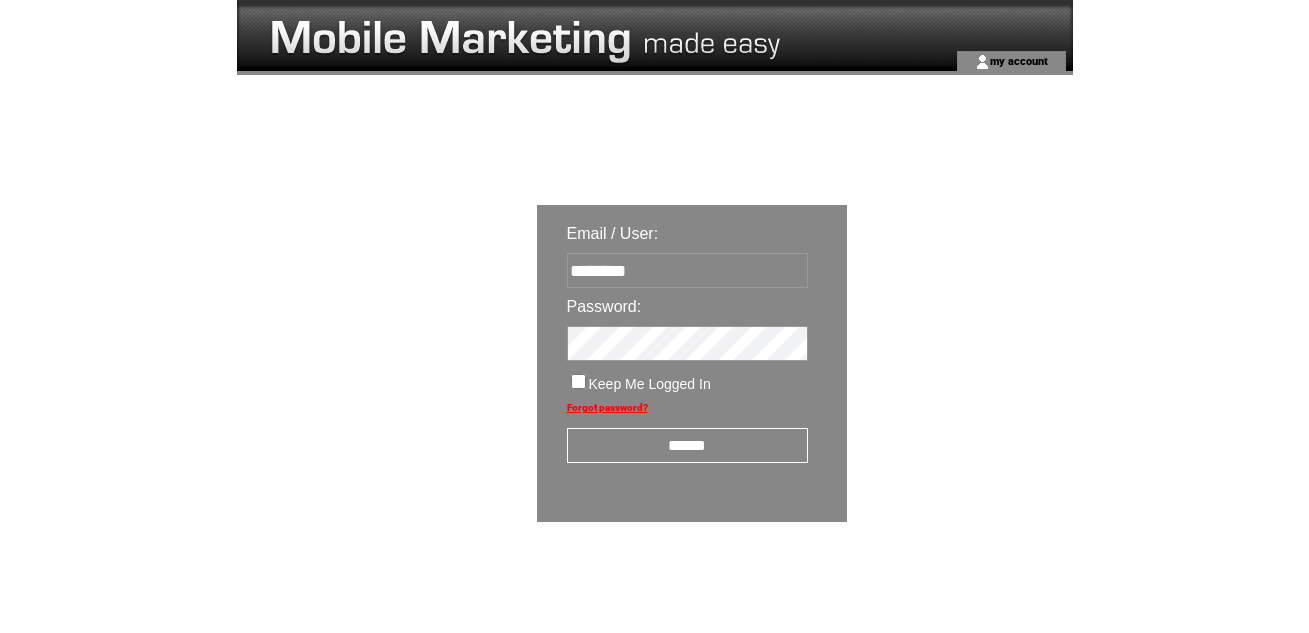 click on "******" at bounding box center [687, 445] 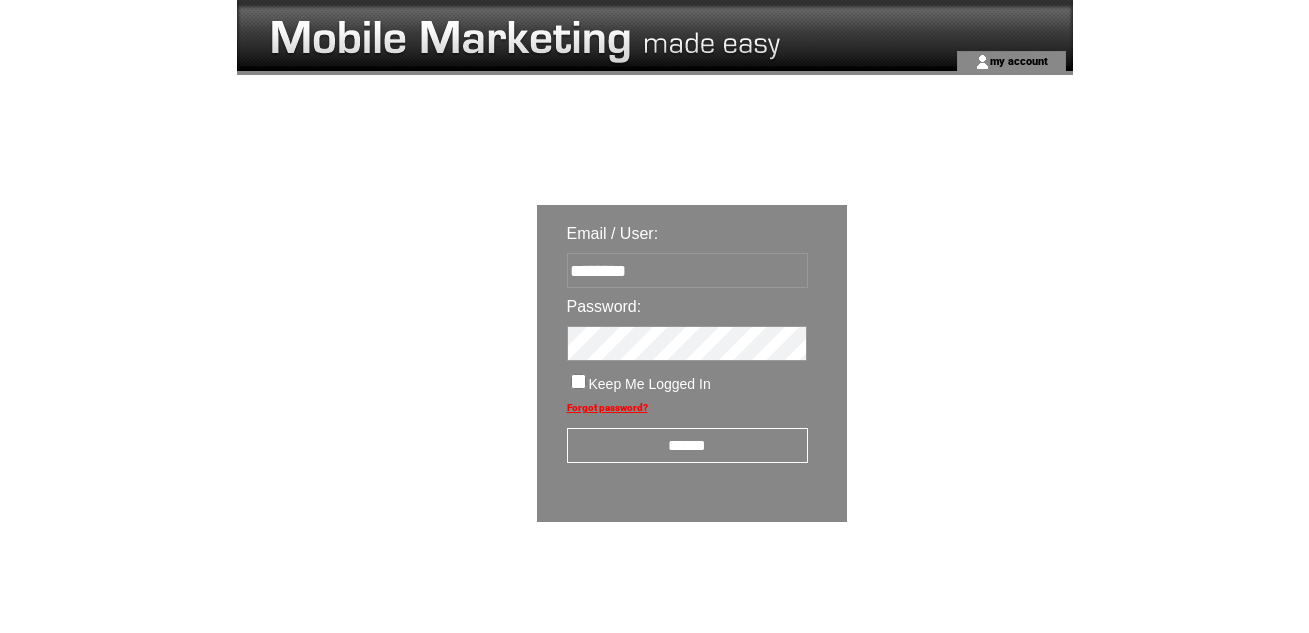 scroll, scrollTop: 0, scrollLeft: 0, axis: both 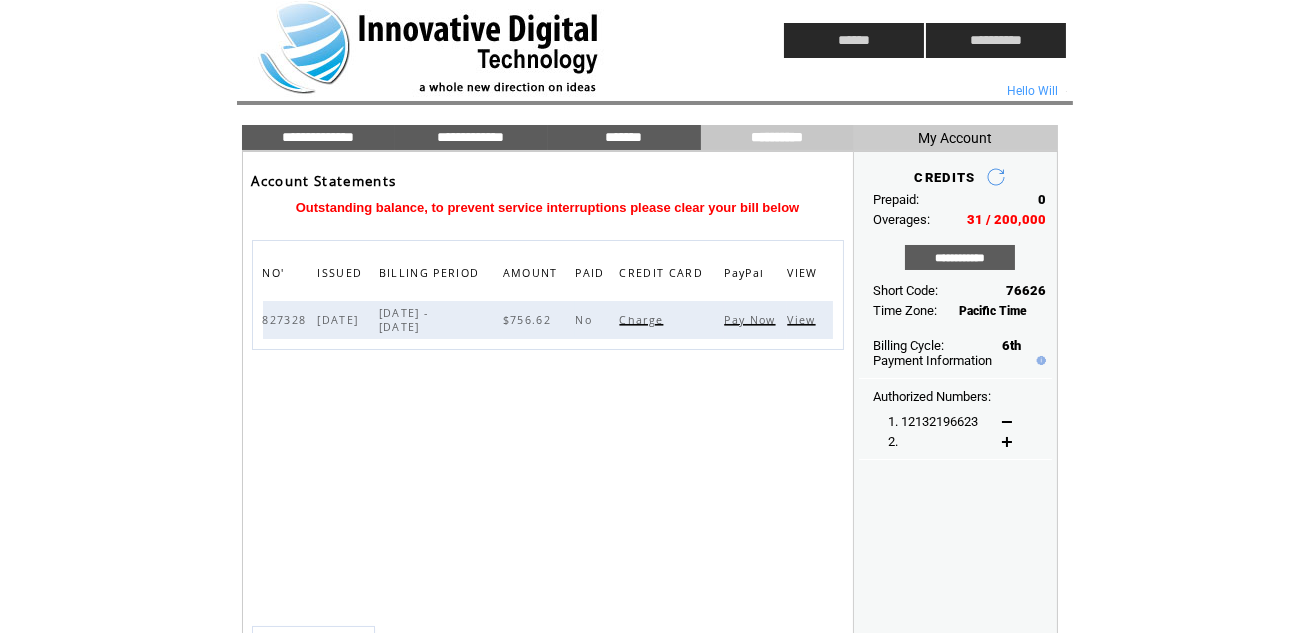 click on "Pay Now" at bounding box center [752, 320] 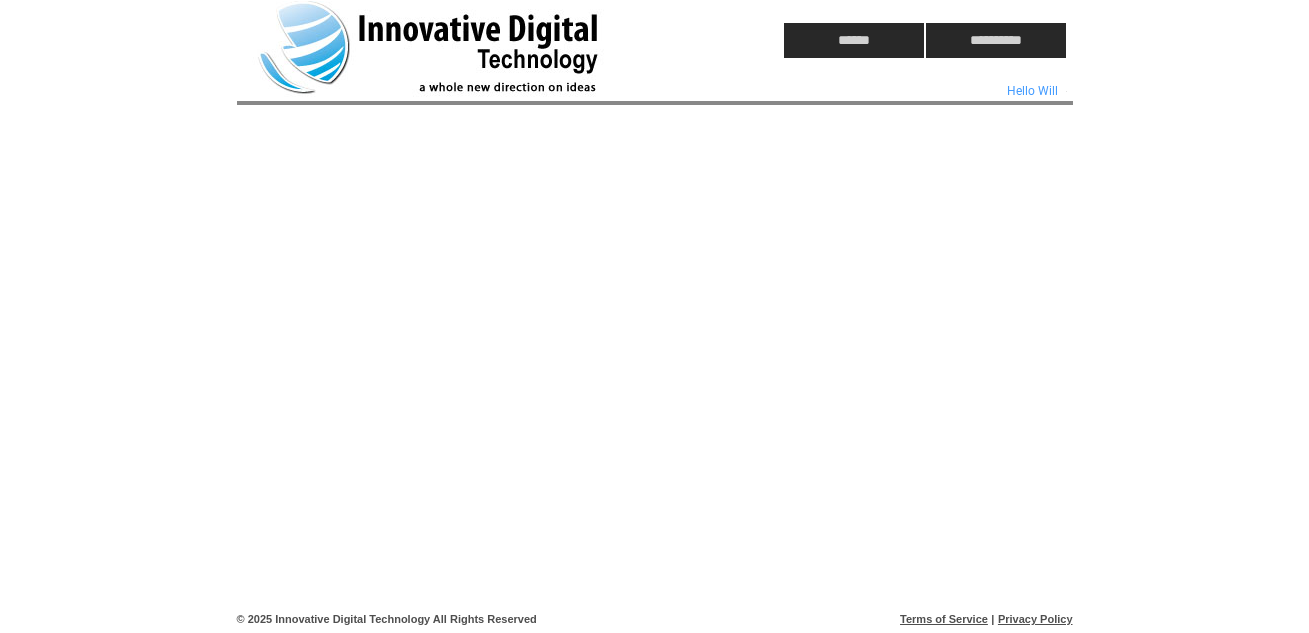scroll, scrollTop: 0, scrollLeft: 0, axis: both 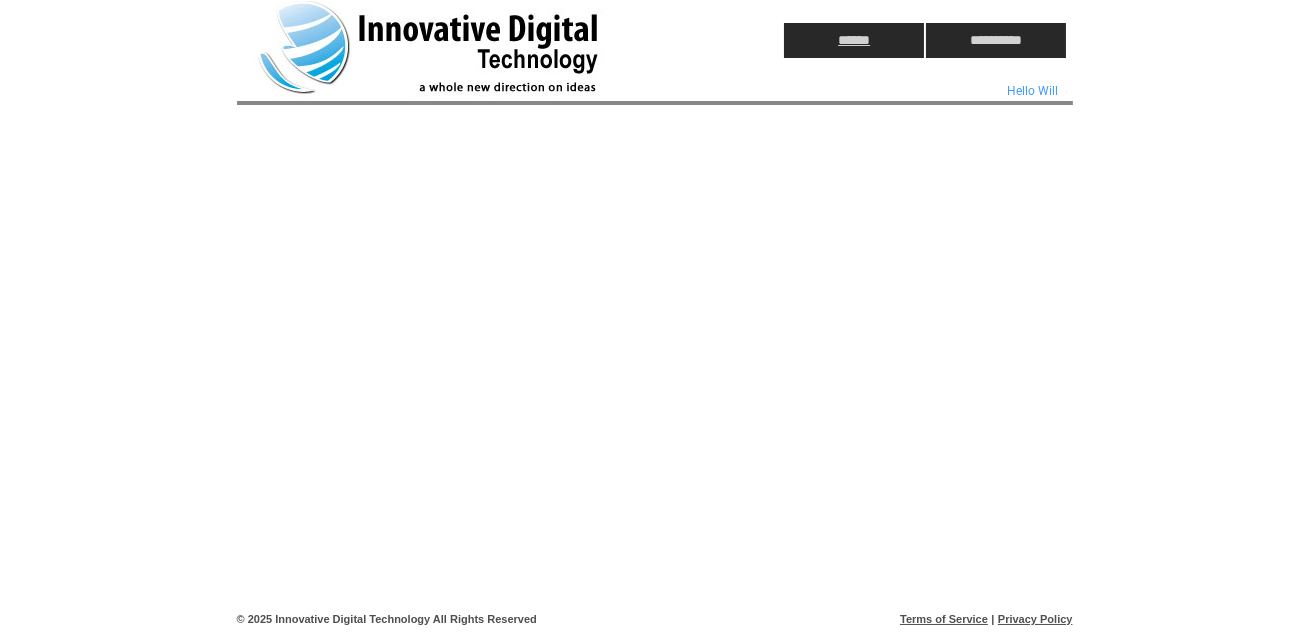 click on "******" at bounding box center (854, 40) 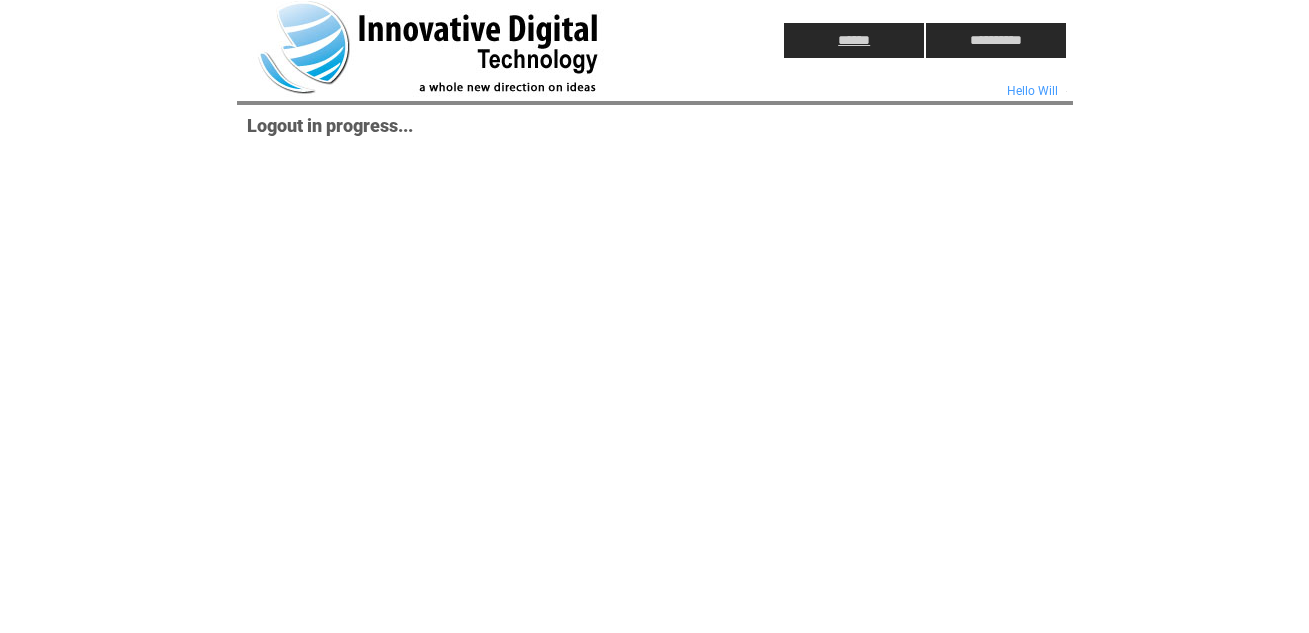 scroll, scrollTop: 0, scrollLeft: 0, axis: both 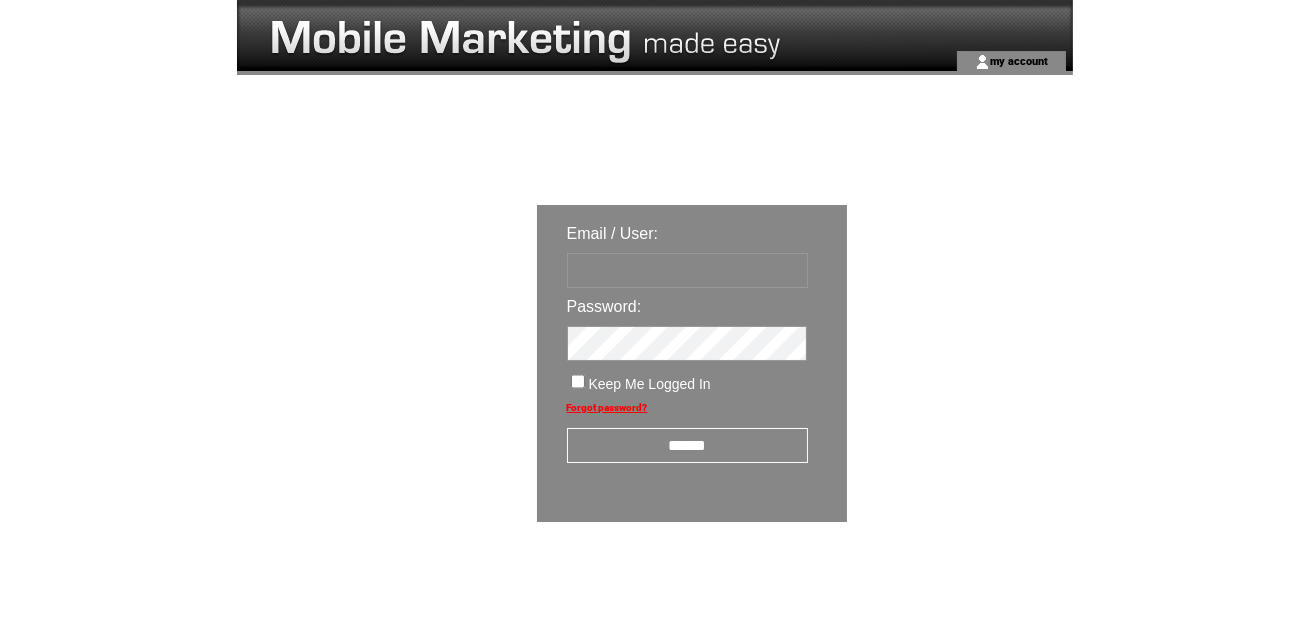 type on "********" 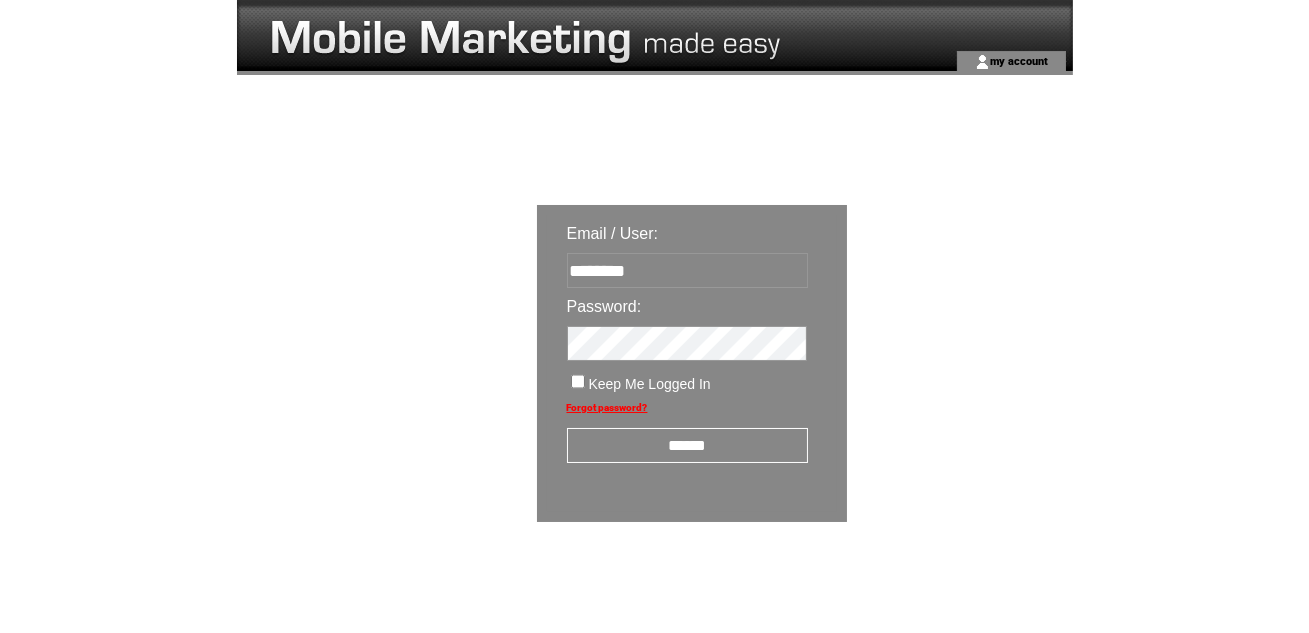 click on "******" at bounding box center [687, 445] 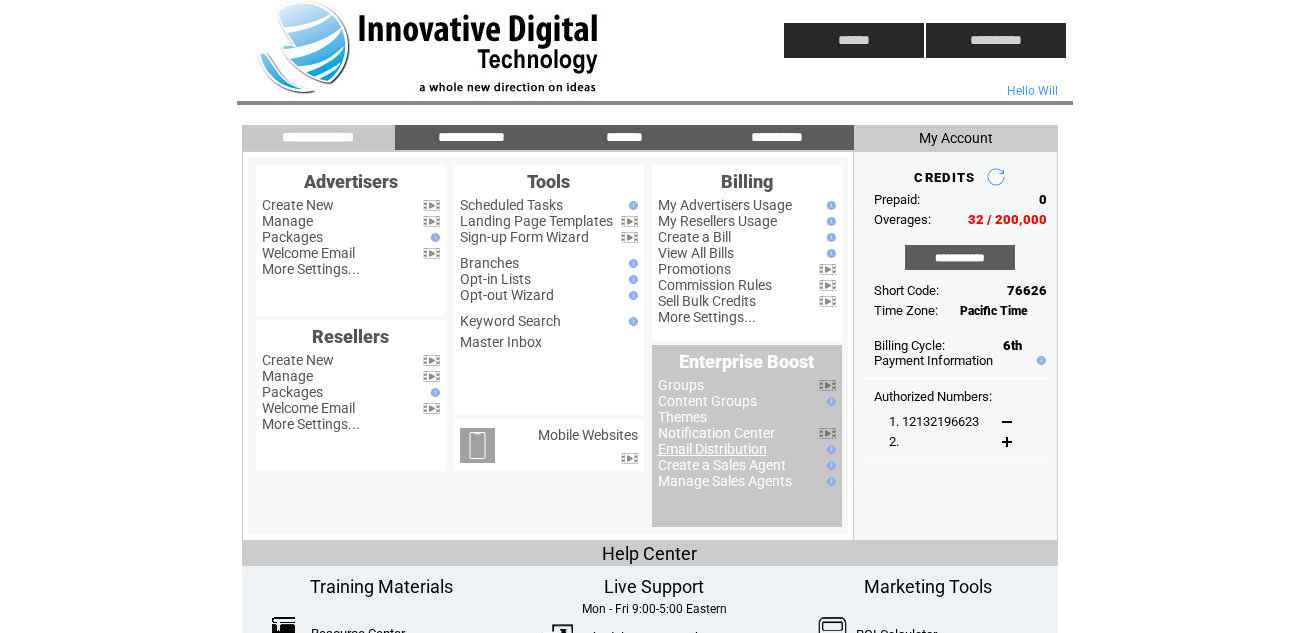 scroll, scrollTop: 0, scrollLeft: 0, axis: both 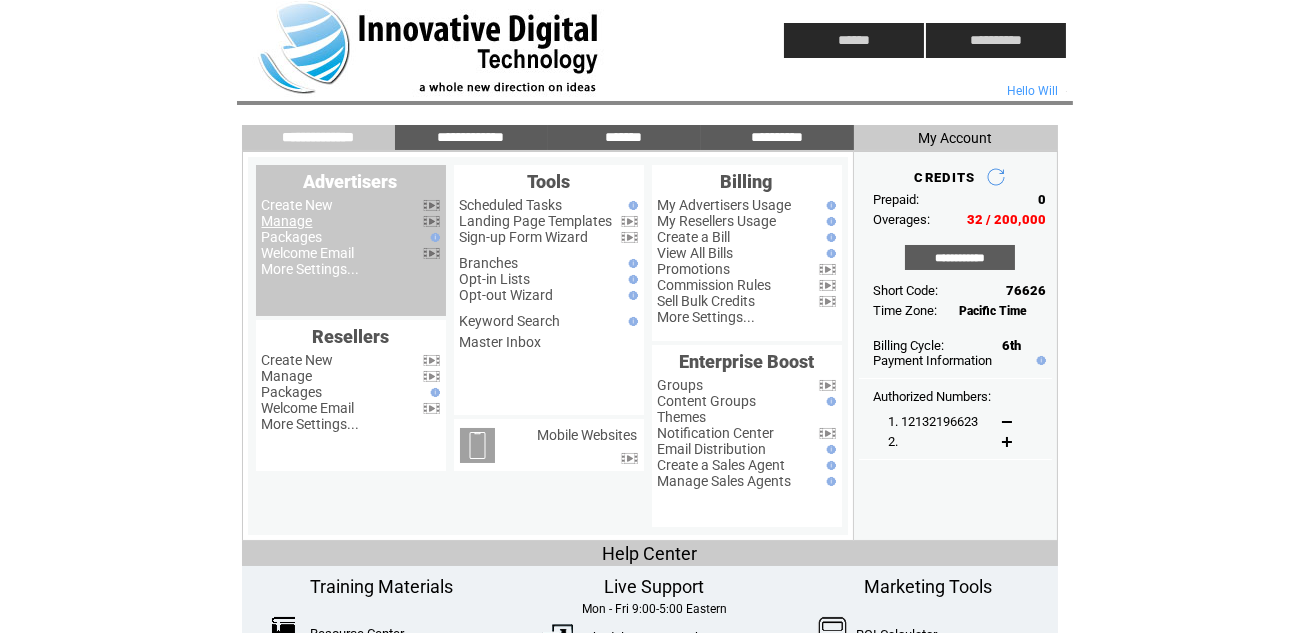 click on "Manage" at bounding box center (287, 221) 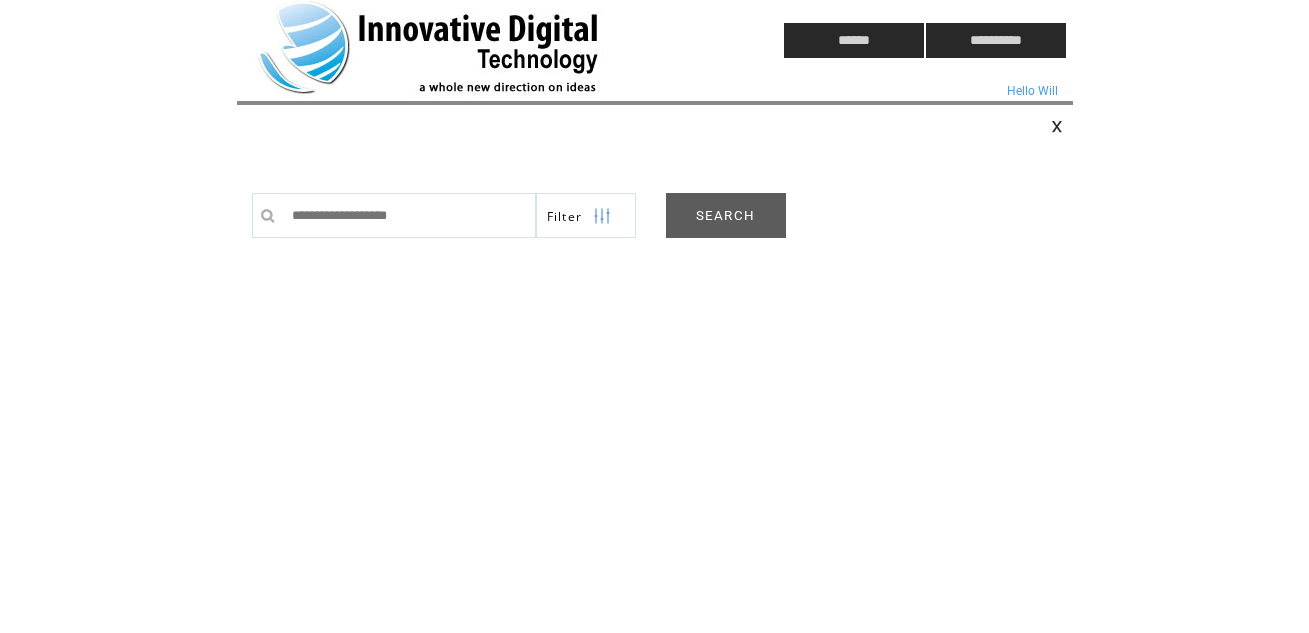 scroll, scrollTop: 0, scrollLeft: 0, axis: both 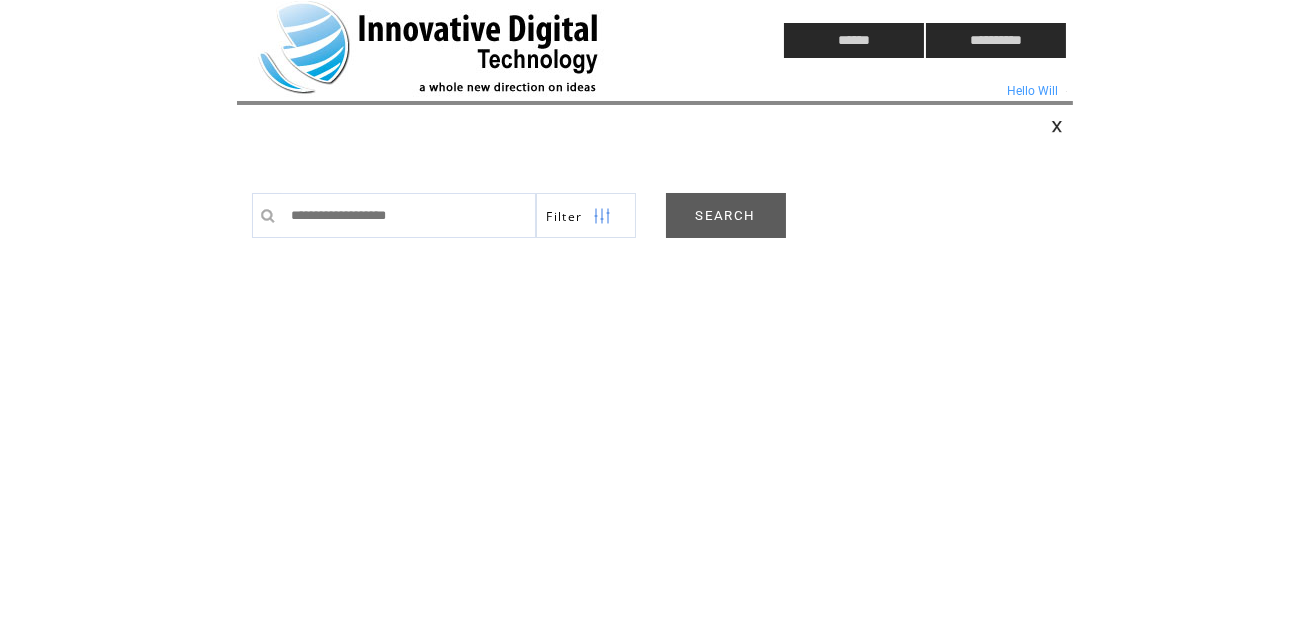 click on "SEARCH" at bounding box center (726, 215) 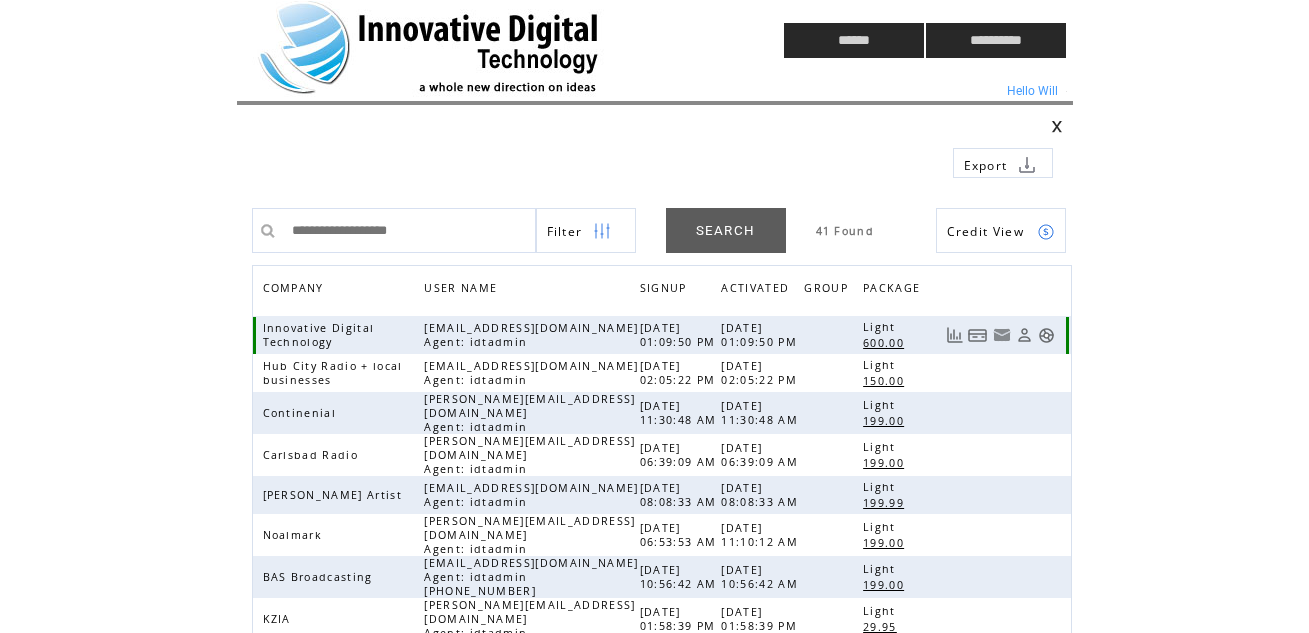 scroll, scrollTop: 0, scrollLeft: 0, axis: both 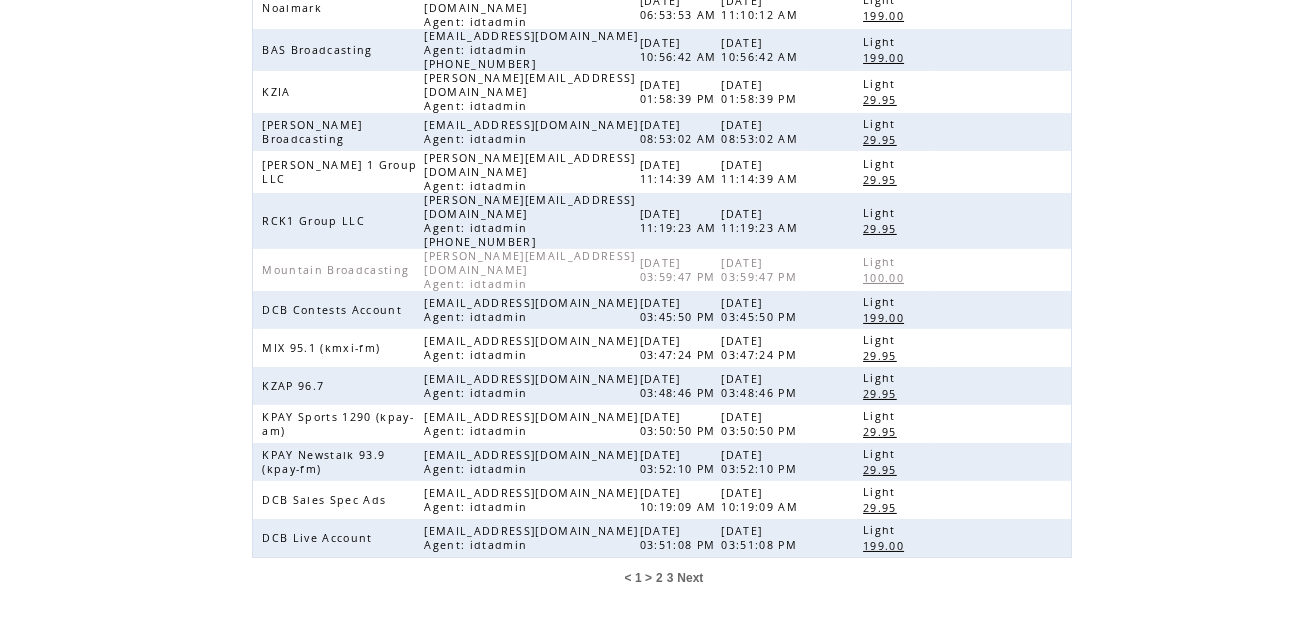 click on "3" at bounding box center (670, 578) 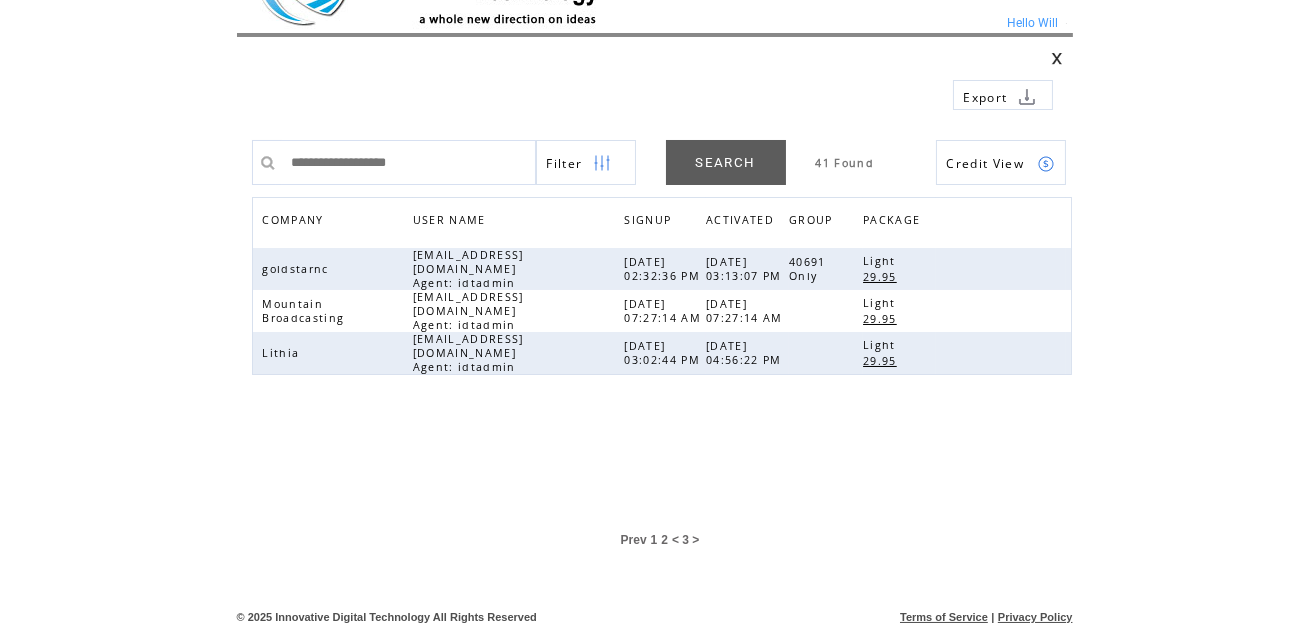 scroll, scrollTop: 68, scrollLeft: 0, axis: vertical 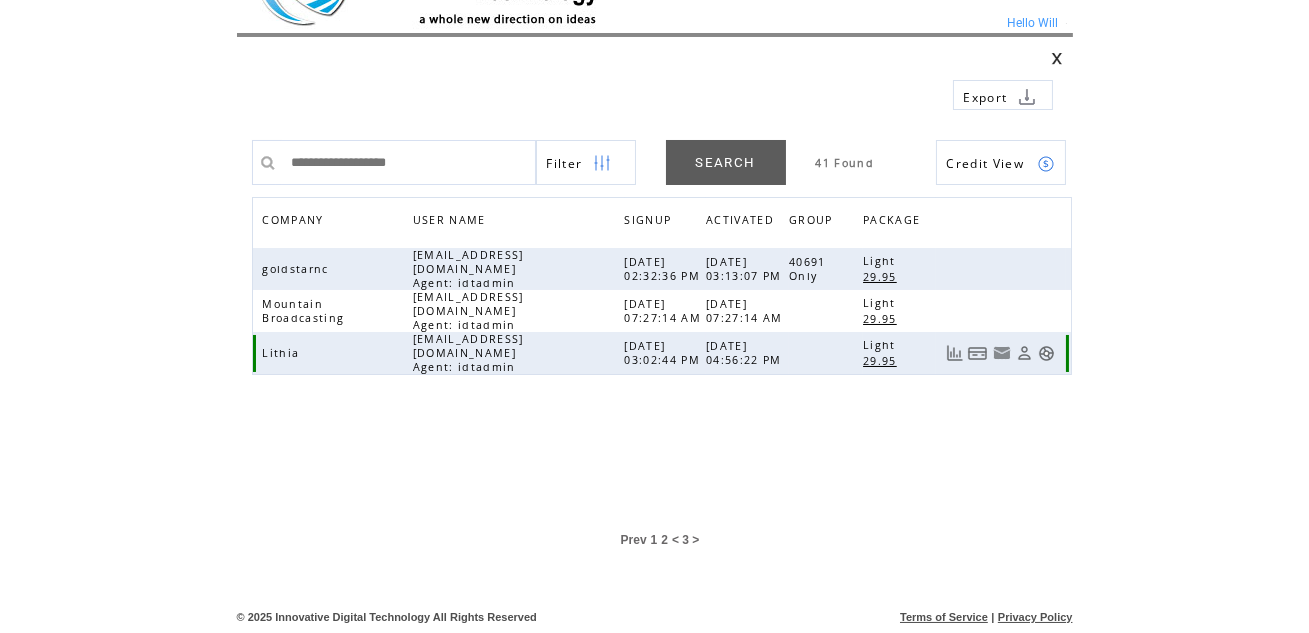click at bounding box center [1046, 353] 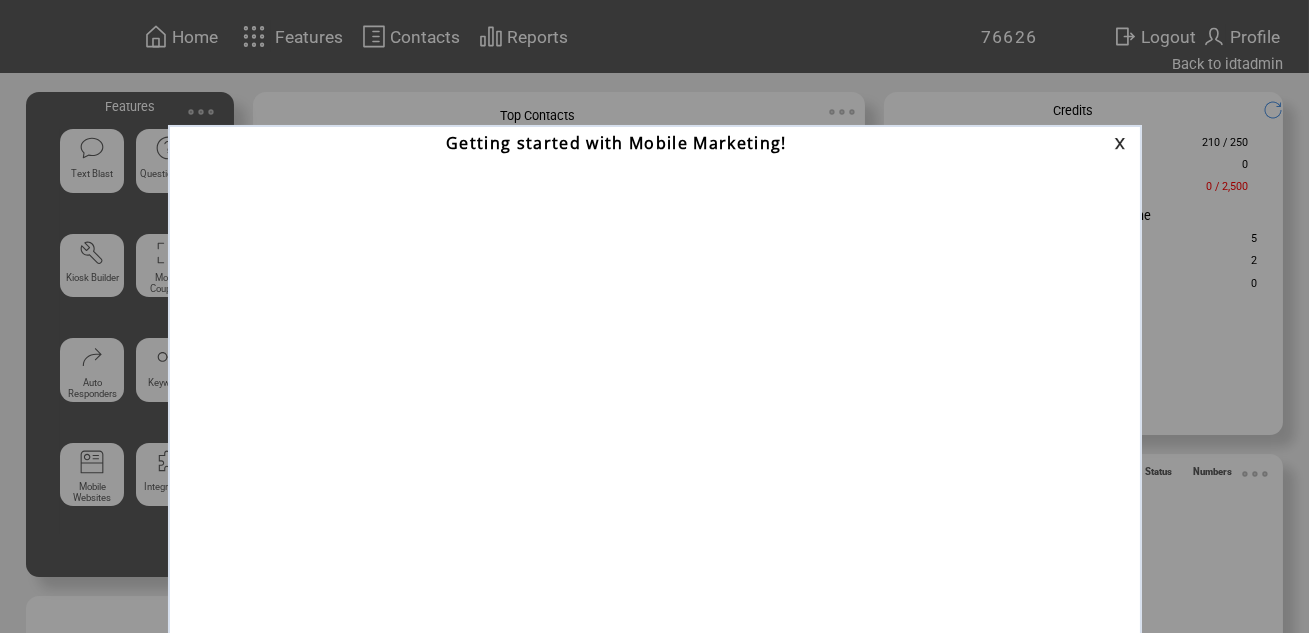 scroll, scrollTop: 0, scrollLeft: 0, axis: both 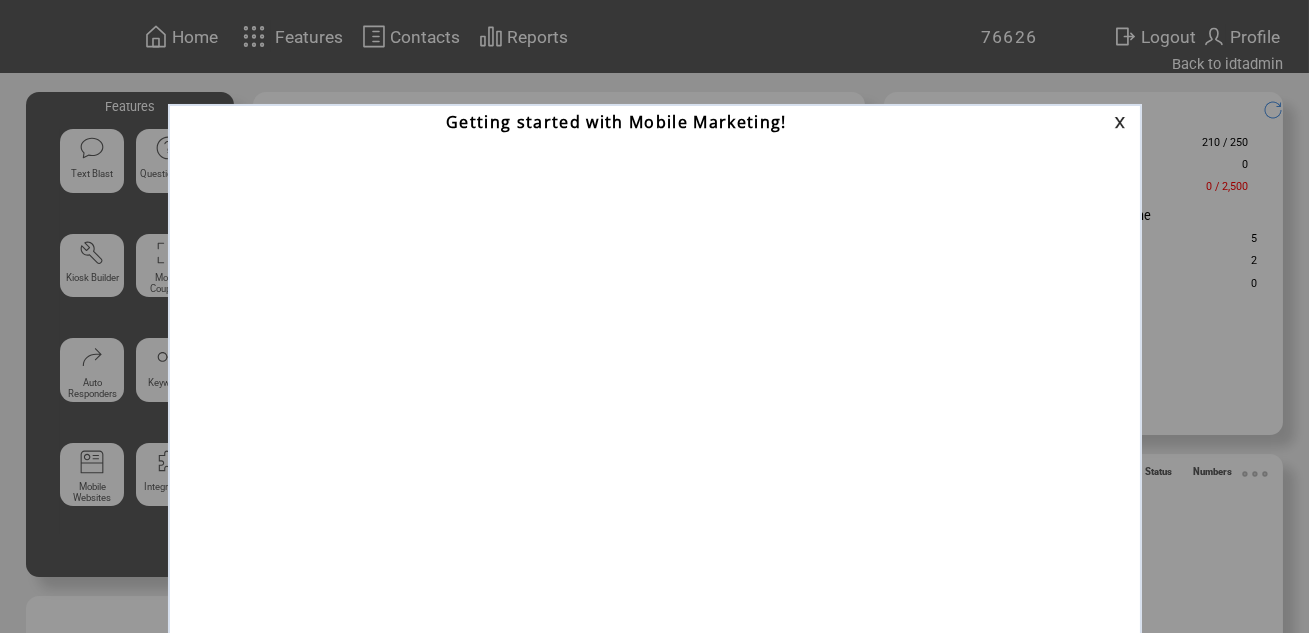 click at bounding box center [1123, 122] 